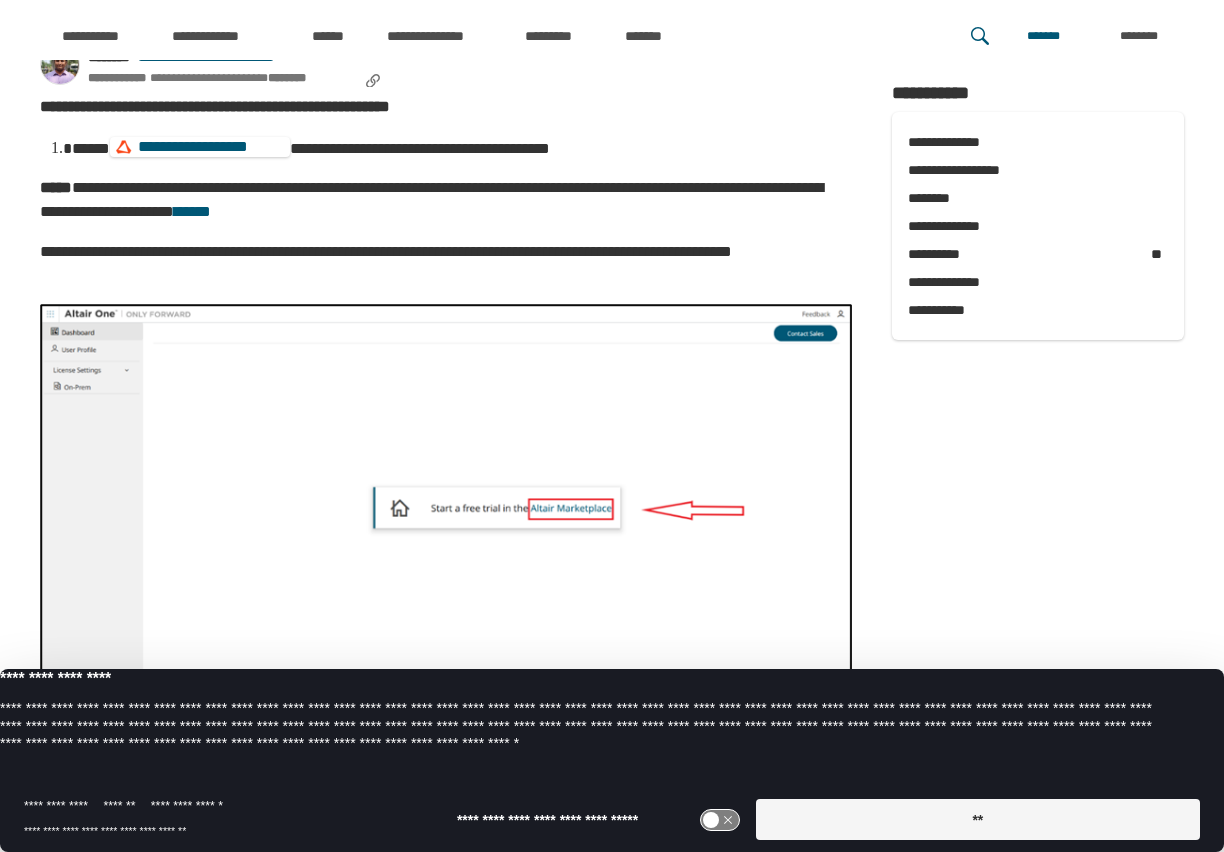 scroll, scrollTop: 333, scrollLeft: 0, axis: vertical 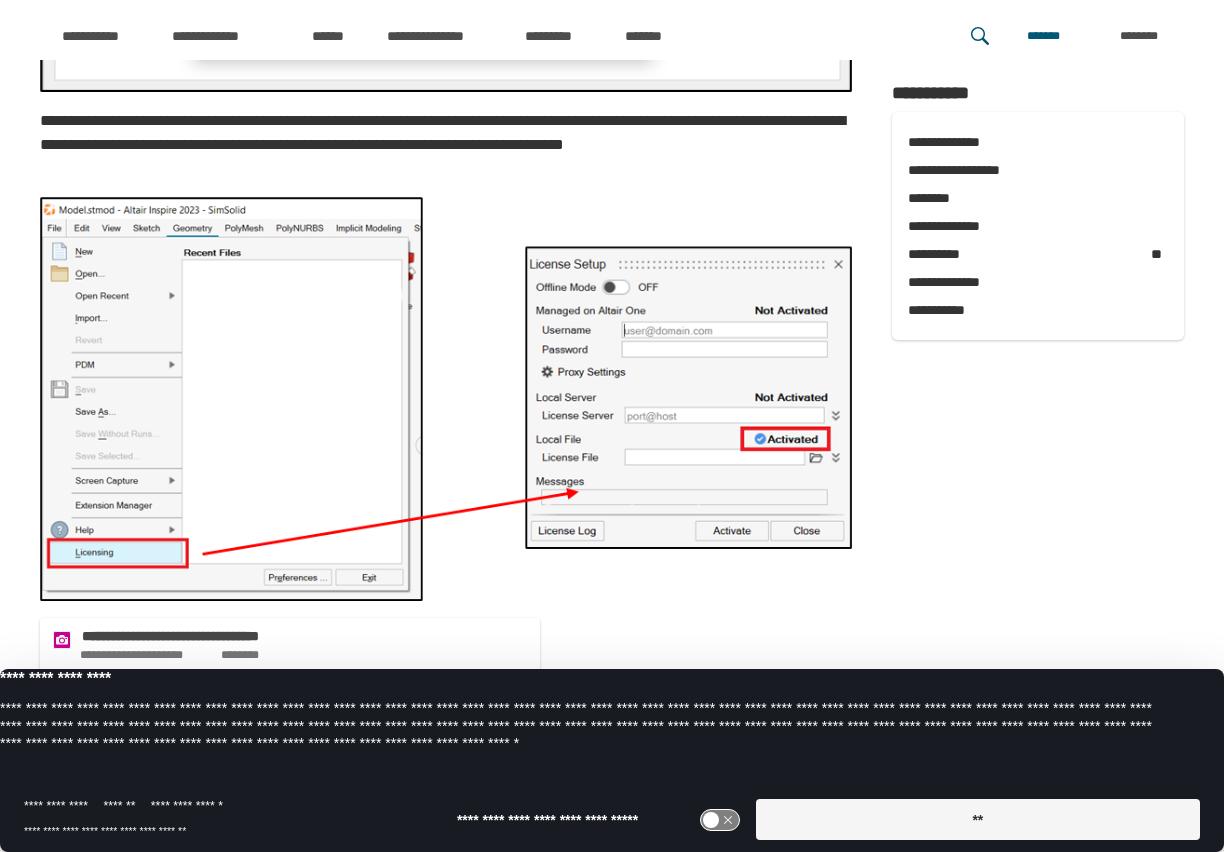 click at bounding box center (446, 399) 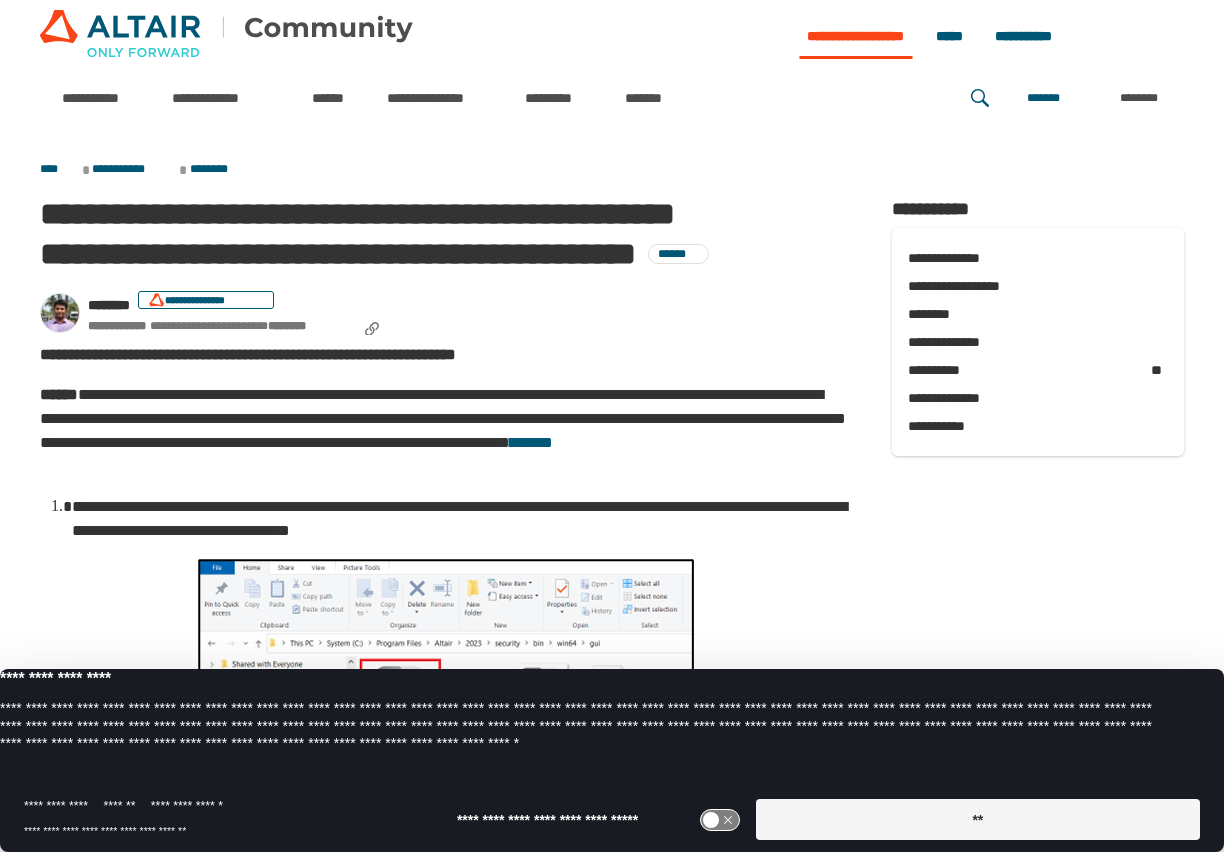 scroll, scrollTop: 81, scrollLeft: 0, axis: vertical 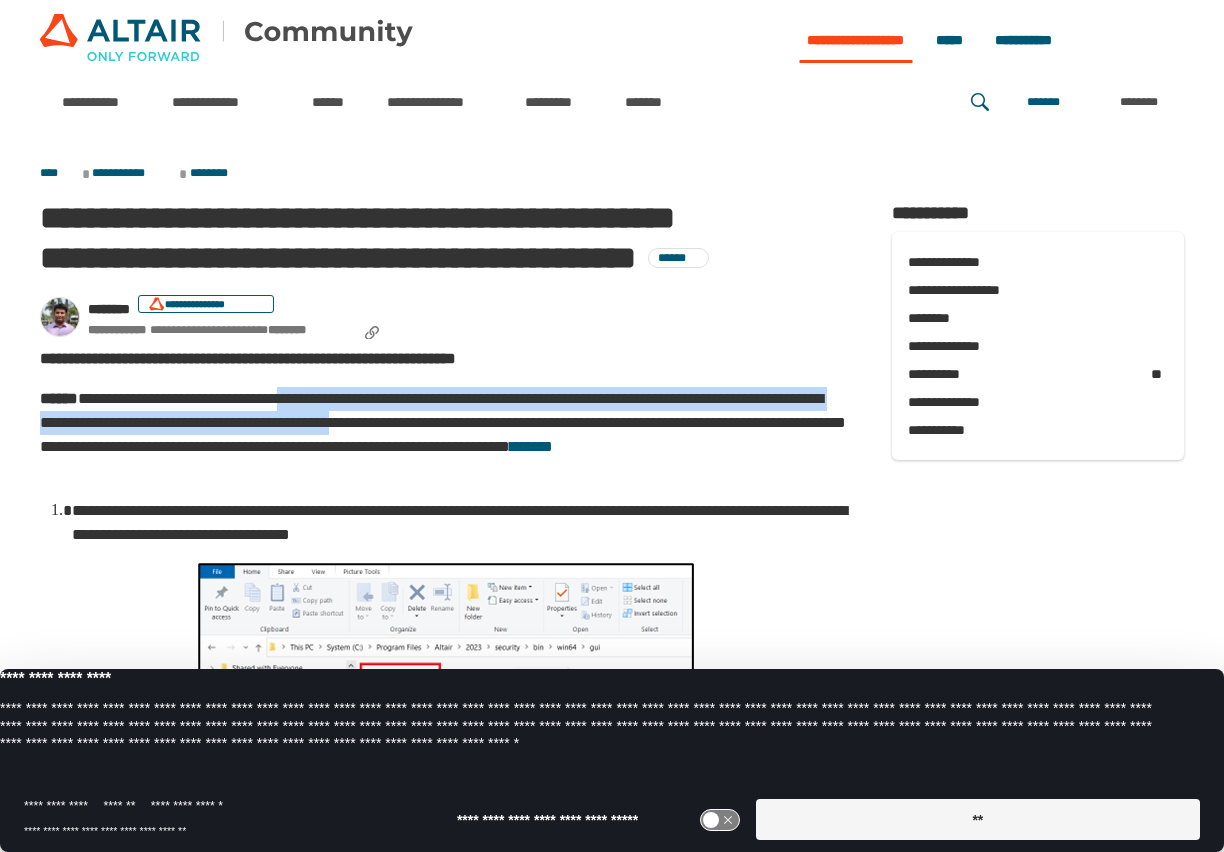 drag, startPoint x: 343, startPoint y: 446, endPoint x: 631, endPoint y: 466, distance: 288.6936 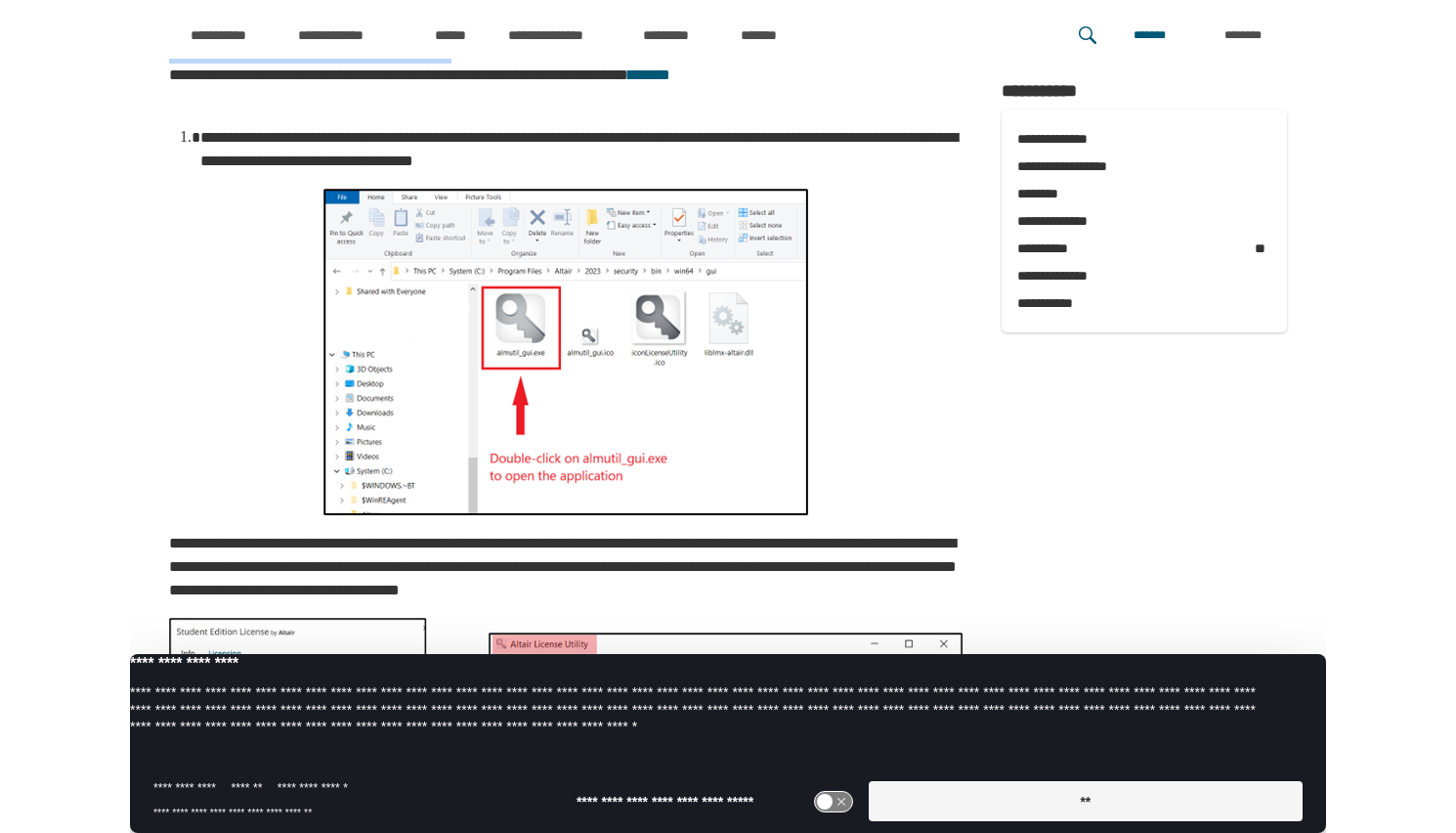 scroll, scrollTop: 438, scrollLeft: 0, axis: vertical 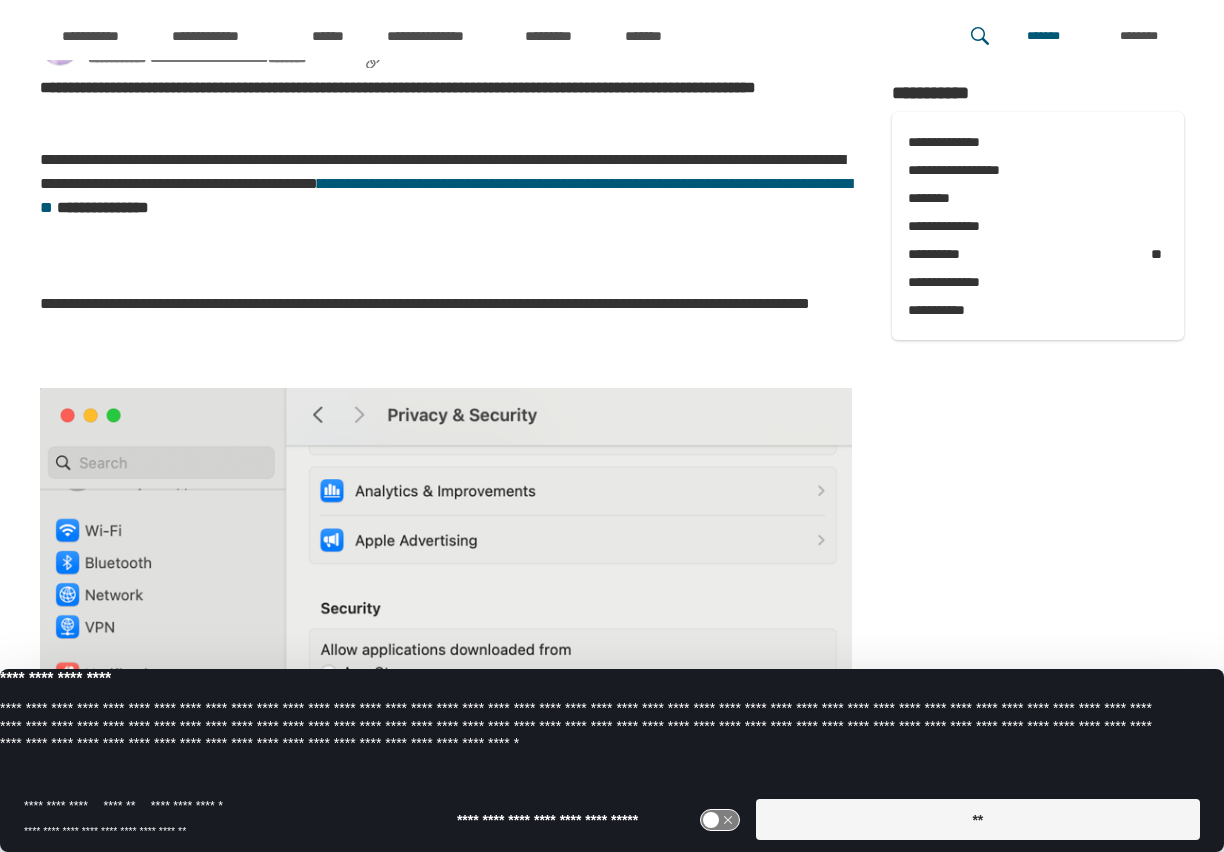 click on "**" at bounding box center (978, 819) 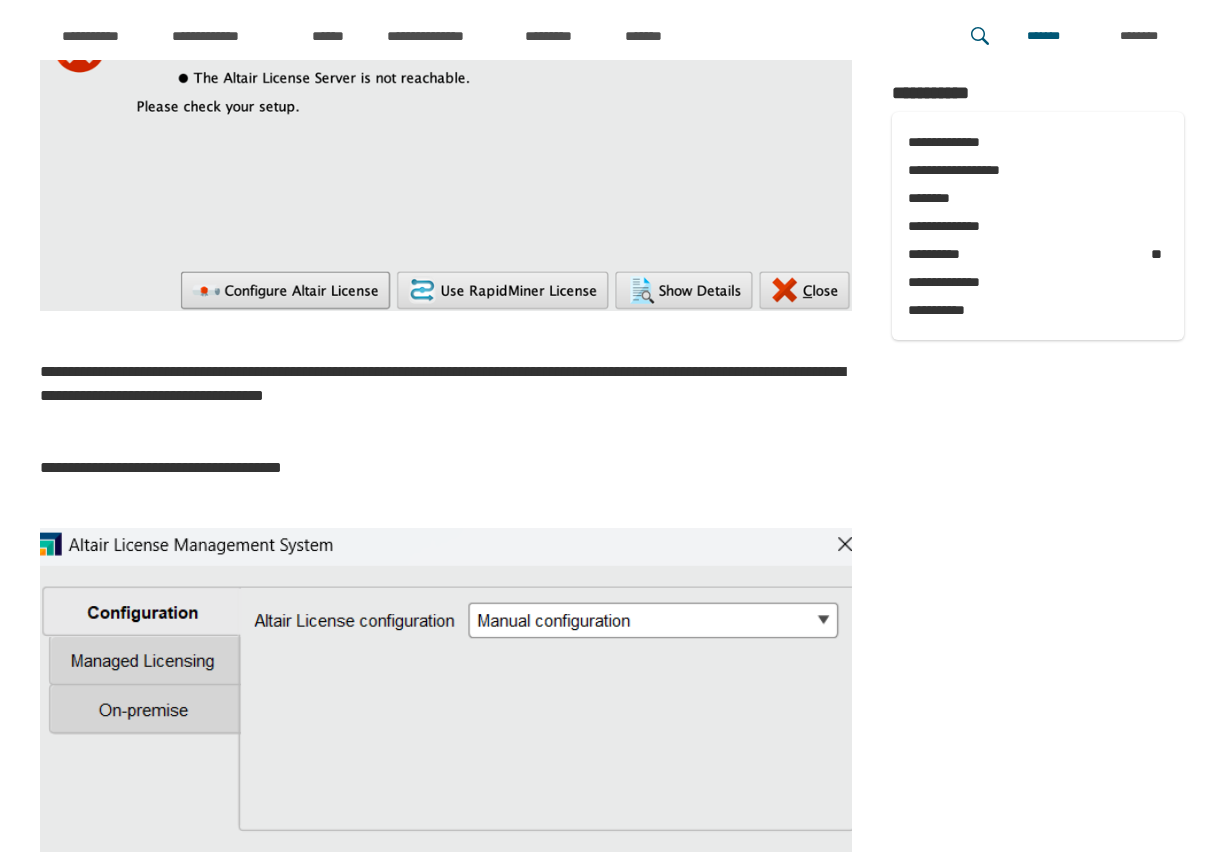 scroll, scrollTop: 1982, scrollLeft: 0, axis: vertical 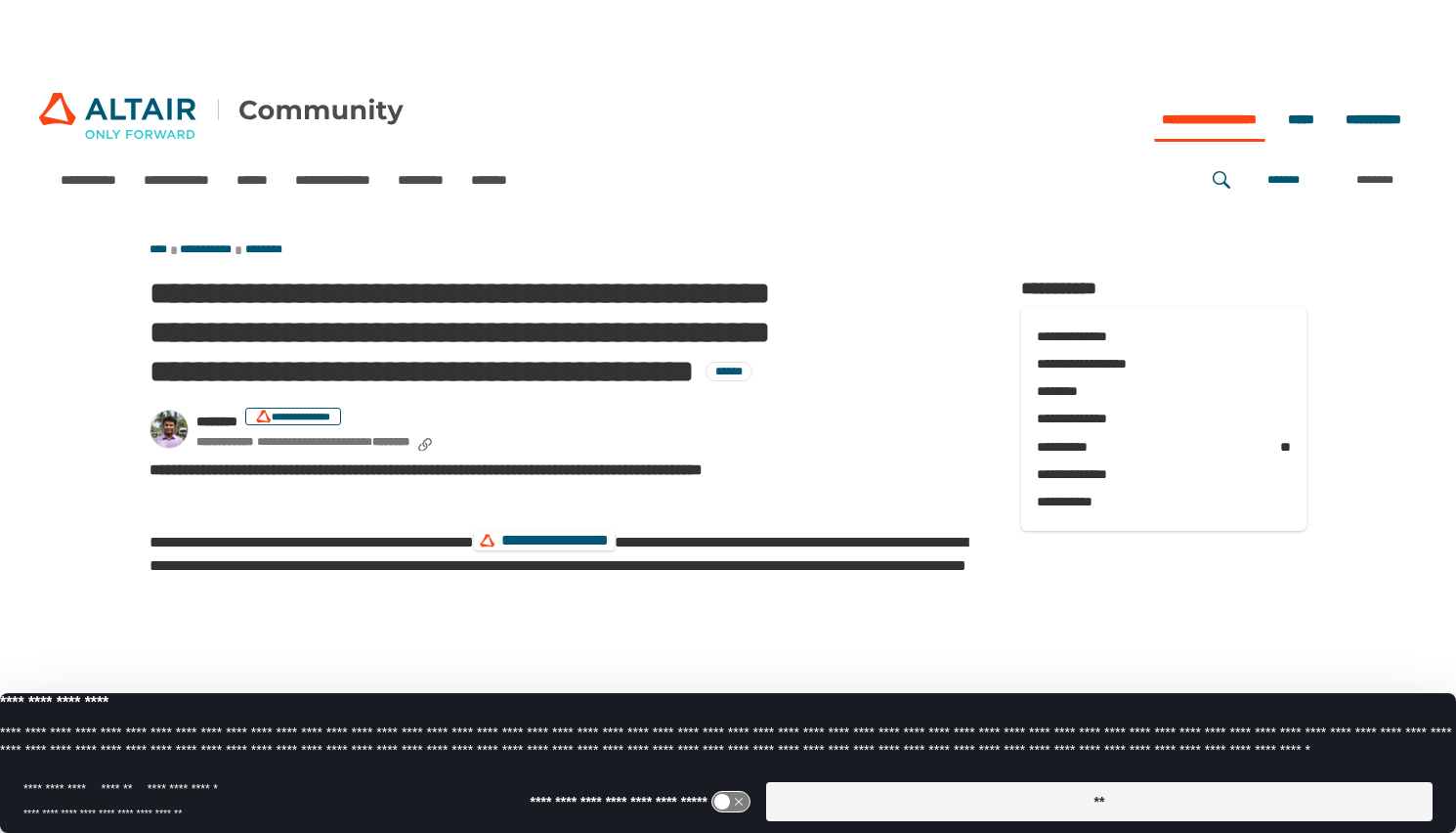 click on "**" at bounding box center (1099, 802) 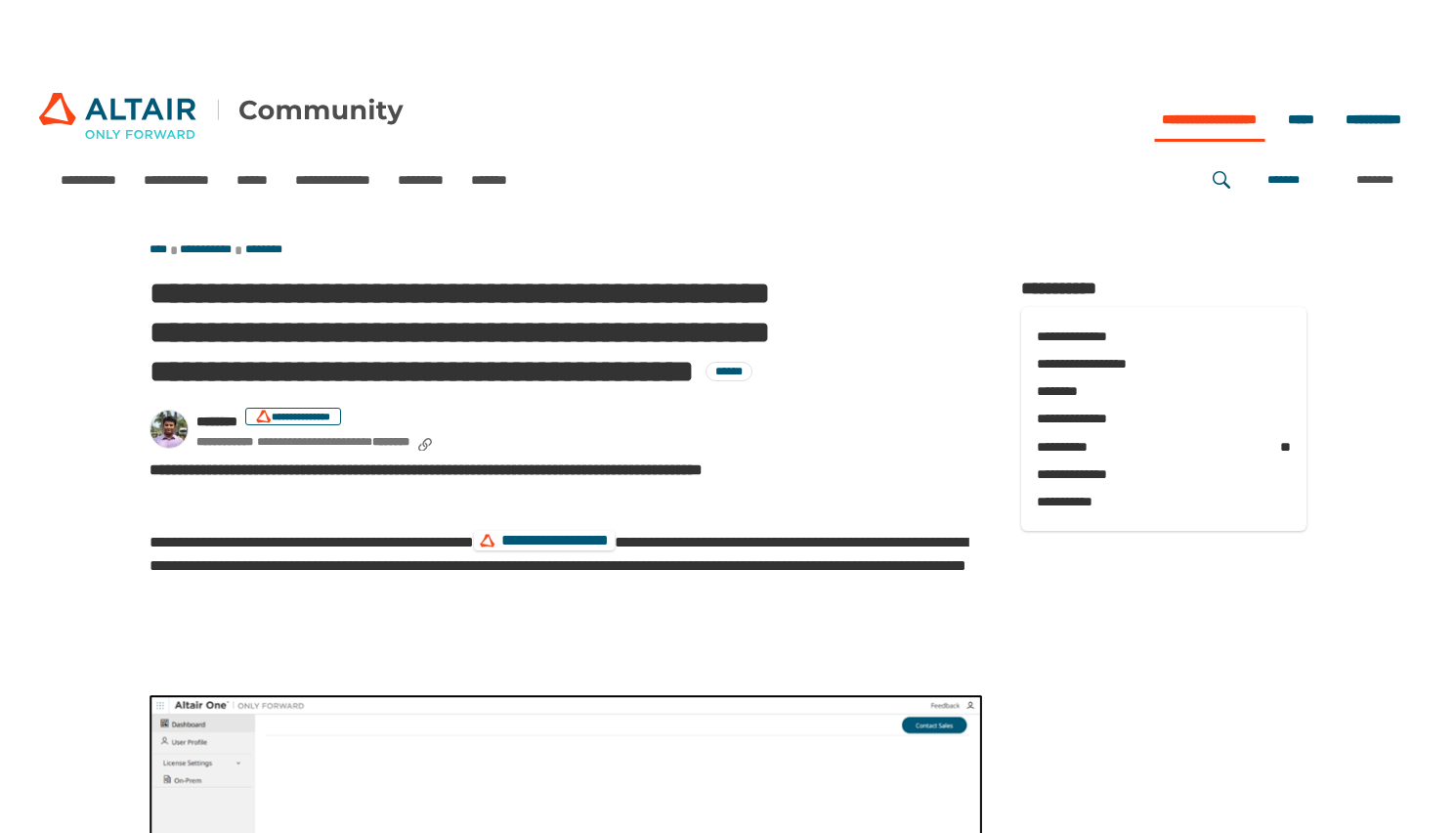 click at bounding box center [566, 922] 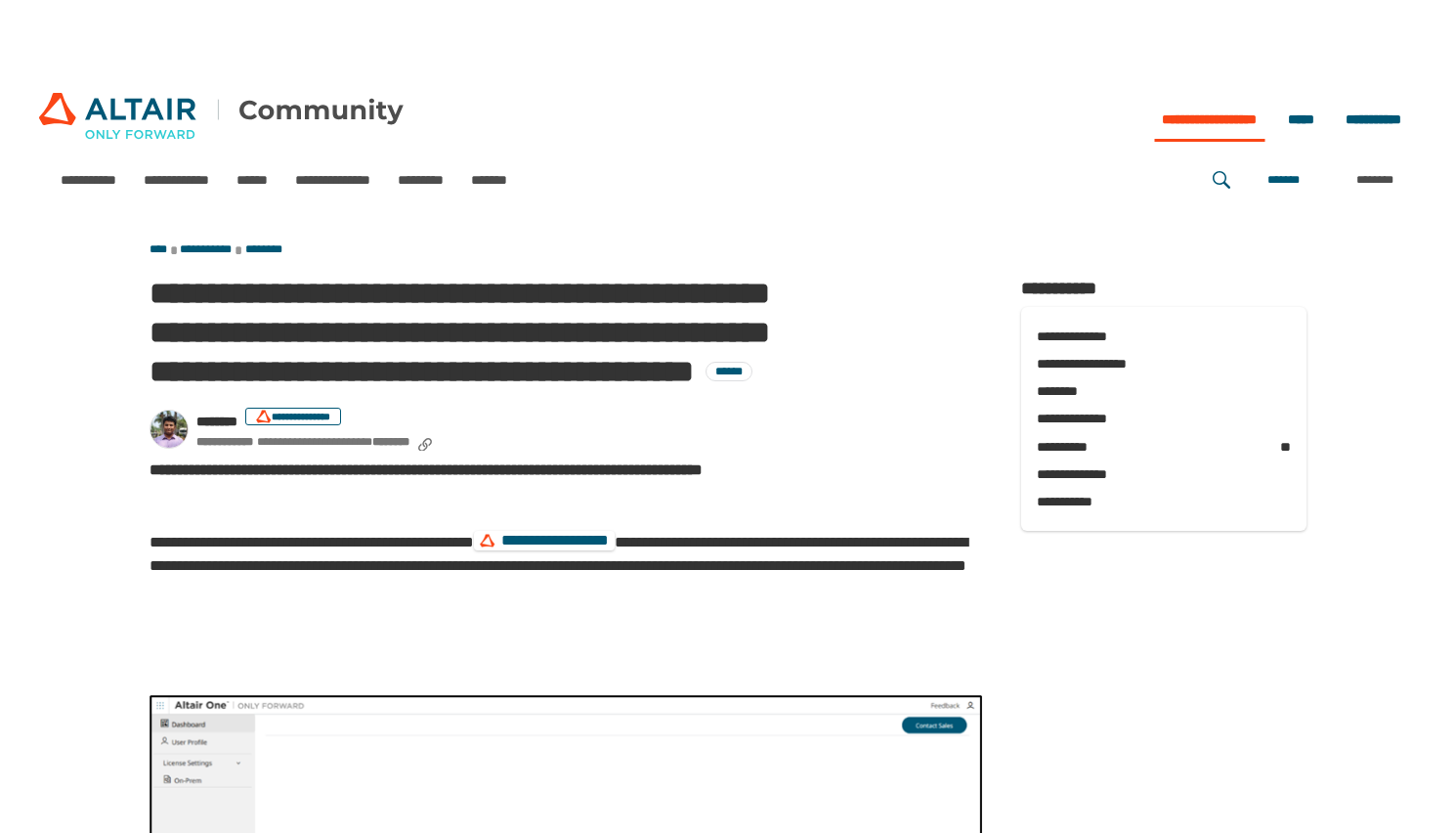 click at bounding box center (566, 922) 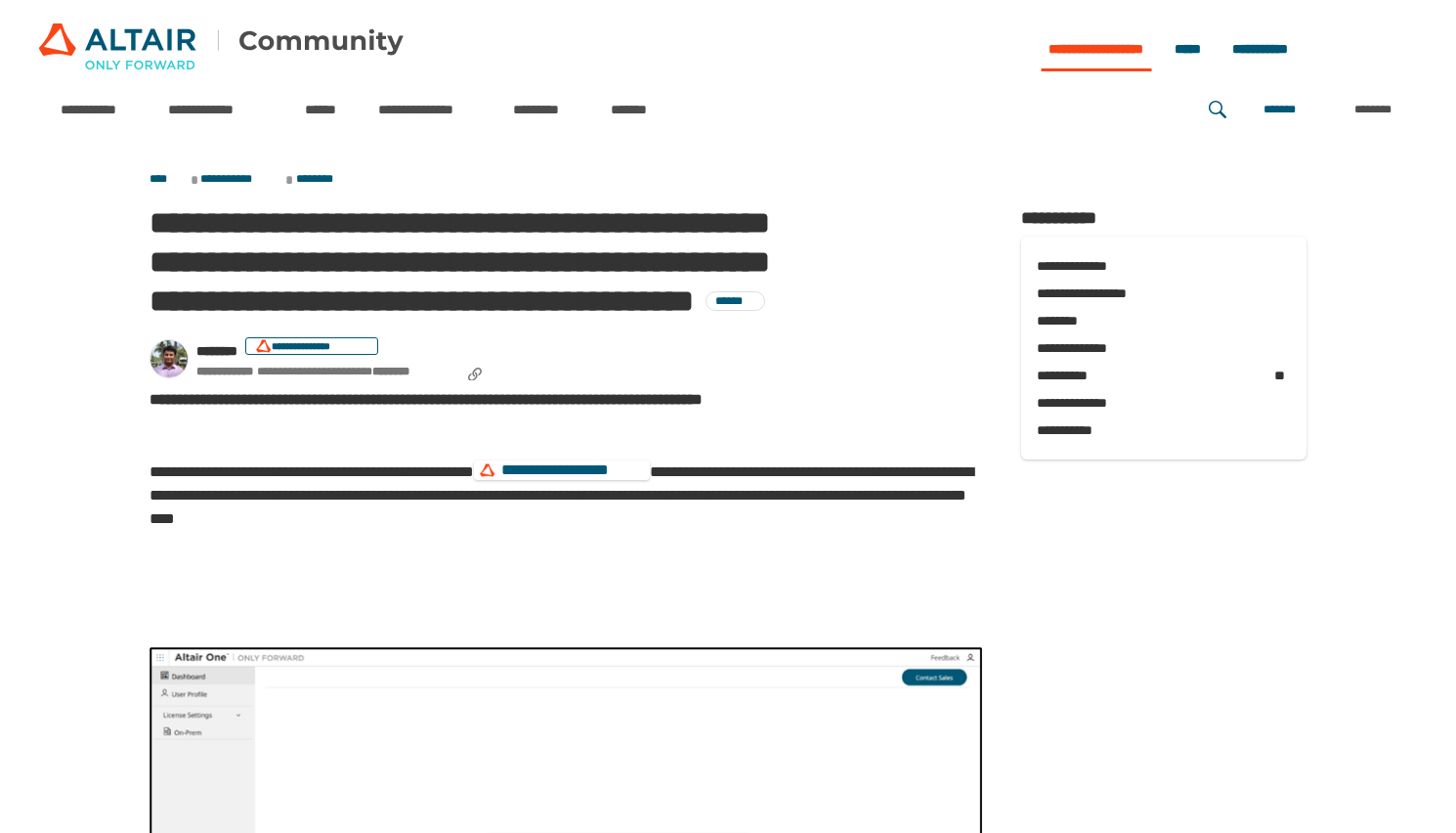 scroll, scrollTop: 0, scrollLeft: 0, axis: both 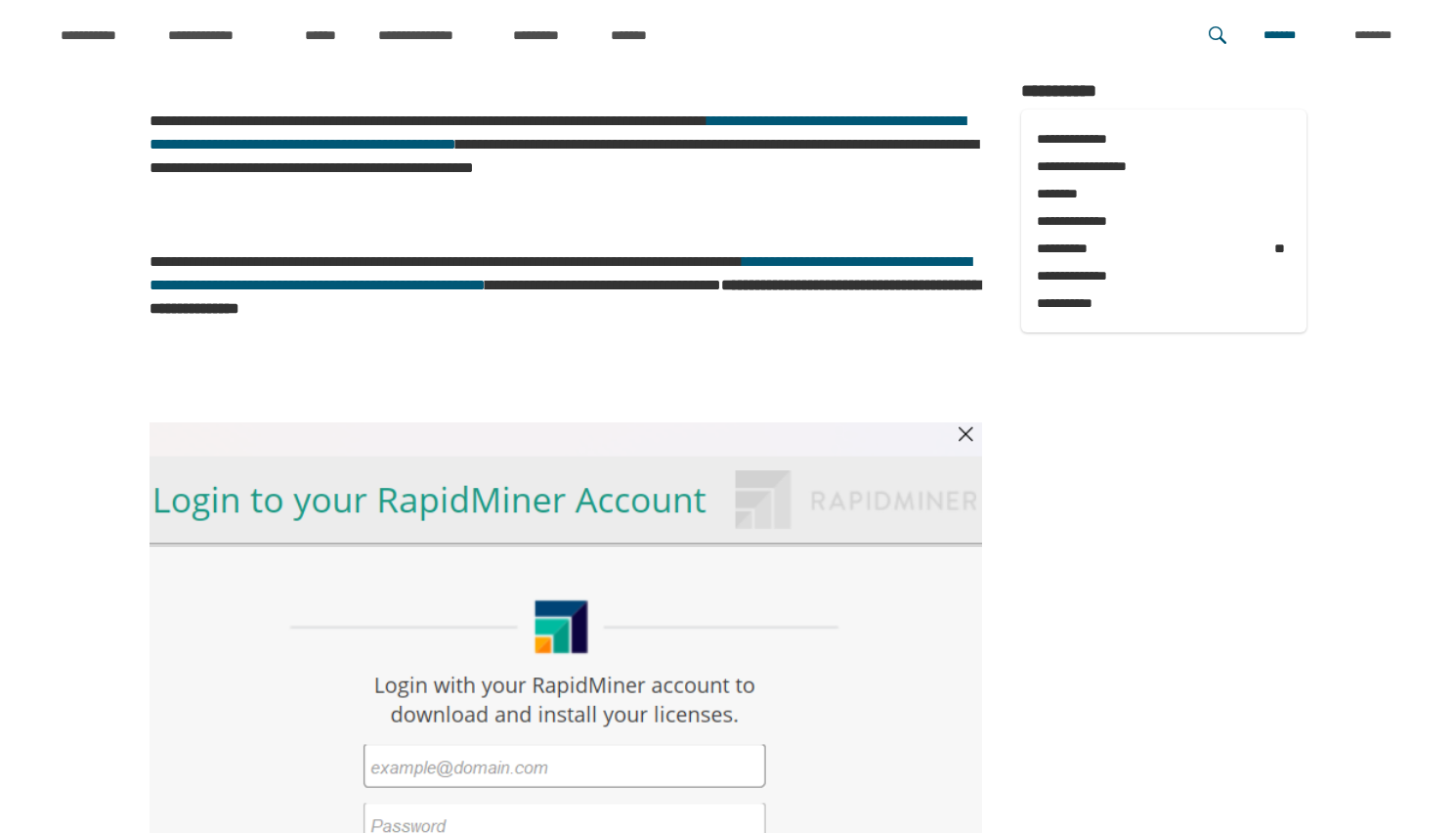 click on "**********" at bounding box center [728, -540] 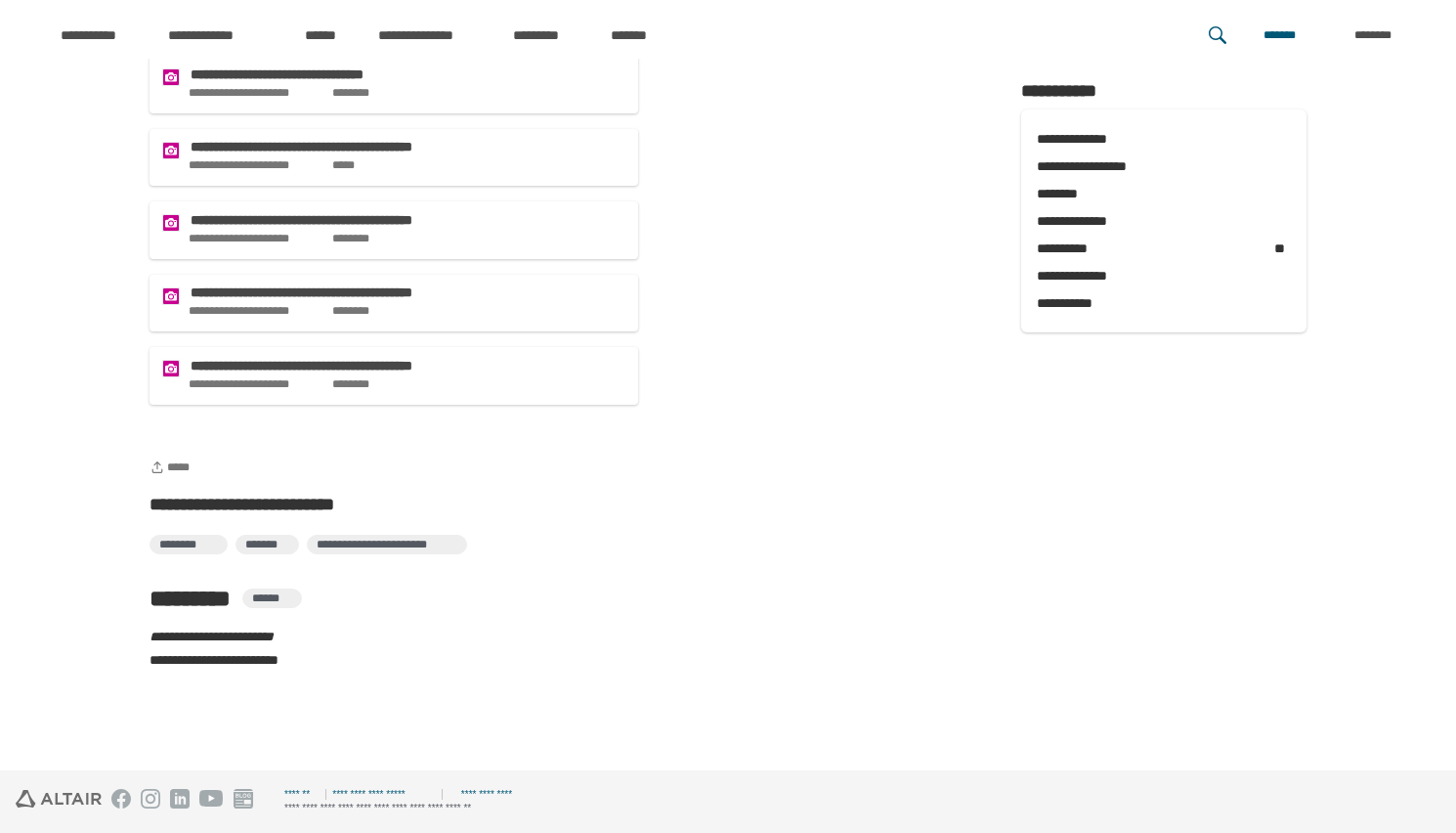scroll, scrollTop: 7581, scrollLeft: 0, axis: vertical 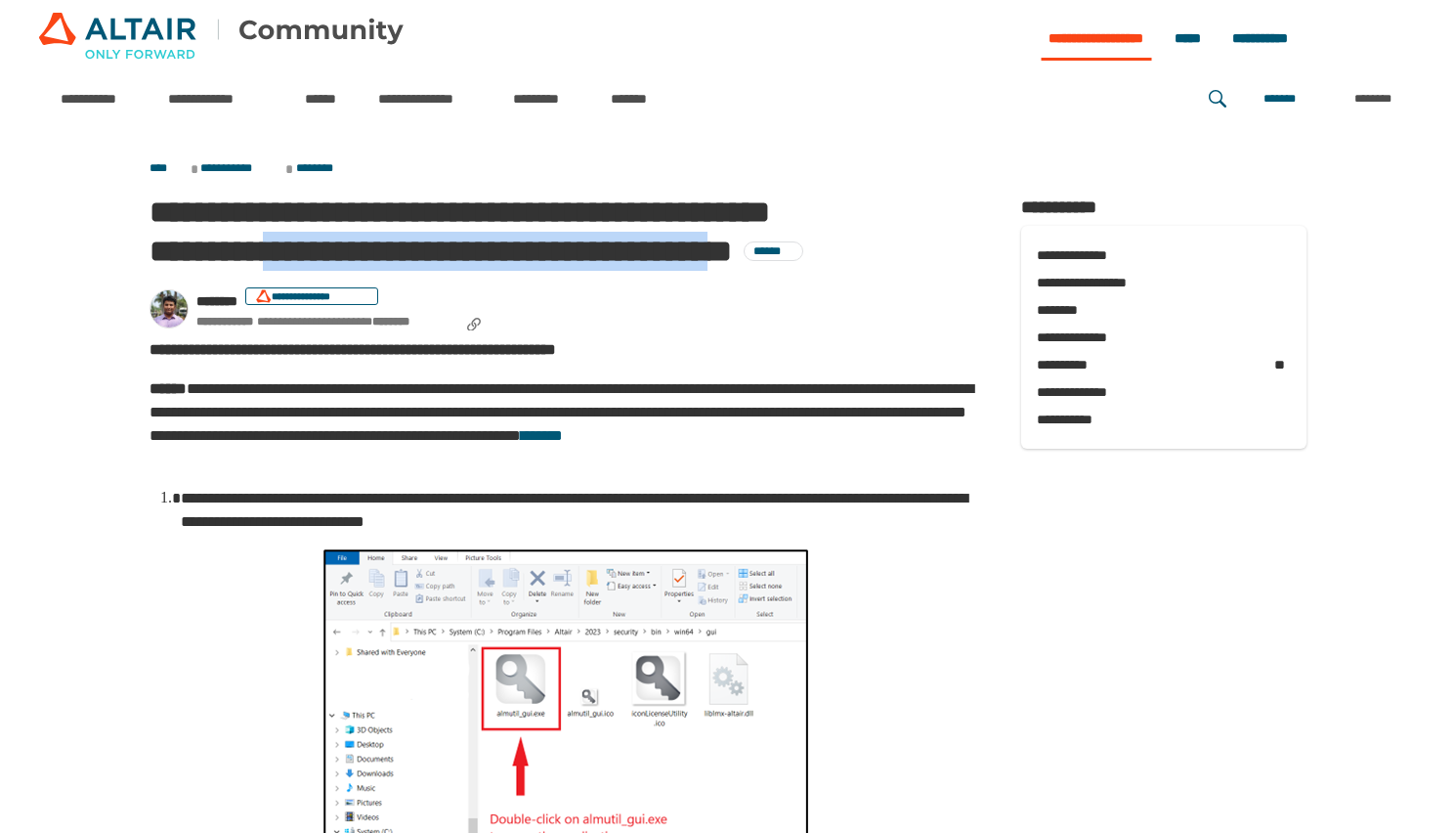 drag, startPoint x: 596, startPoint y: 250, endPoint x: 596, endPoint y: 278, distance: 28 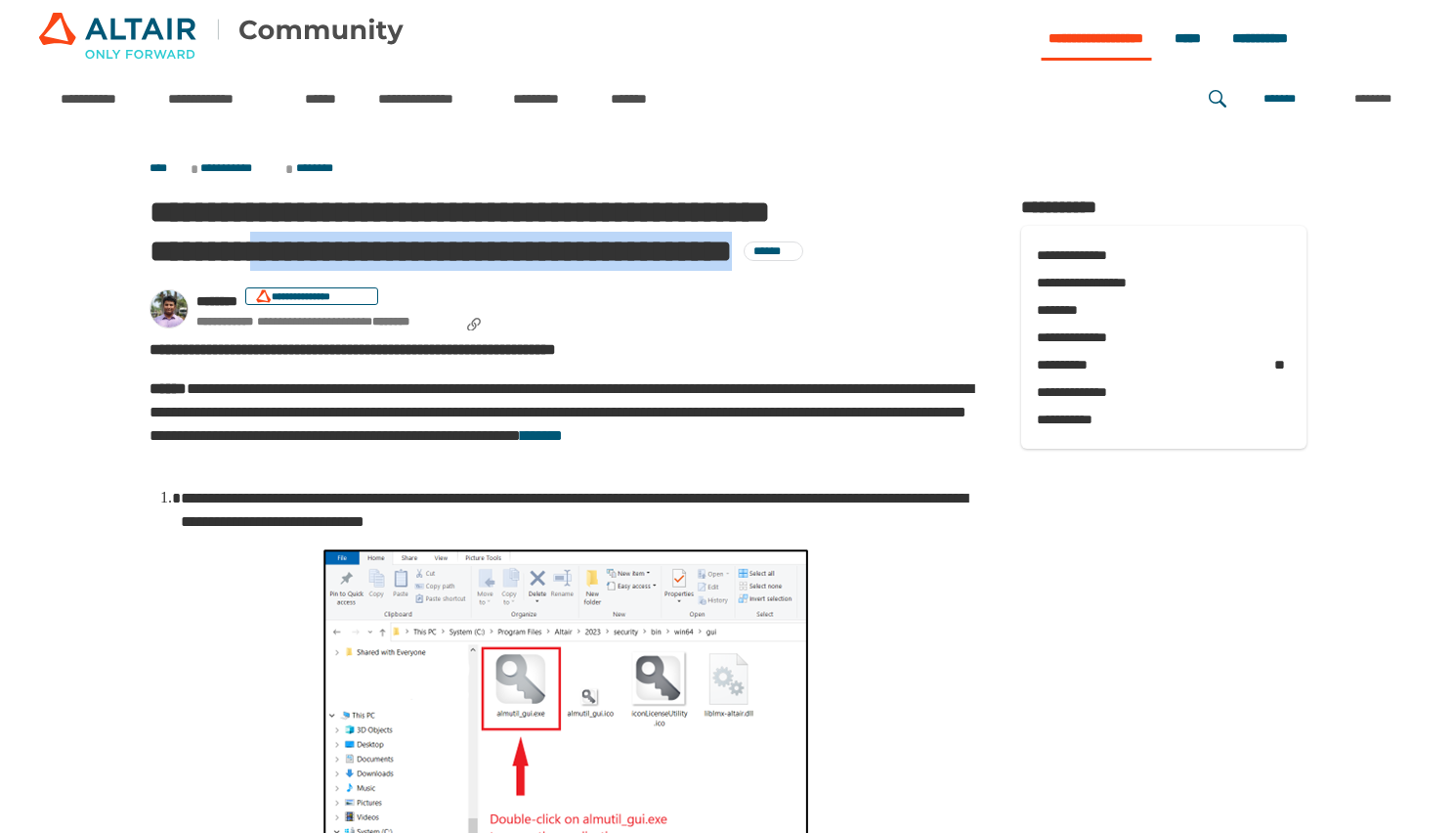 drag, startPoint x: 571, startPoint y: 252, endPoint x: 626, endPoint y: 299, distance: 72.346389 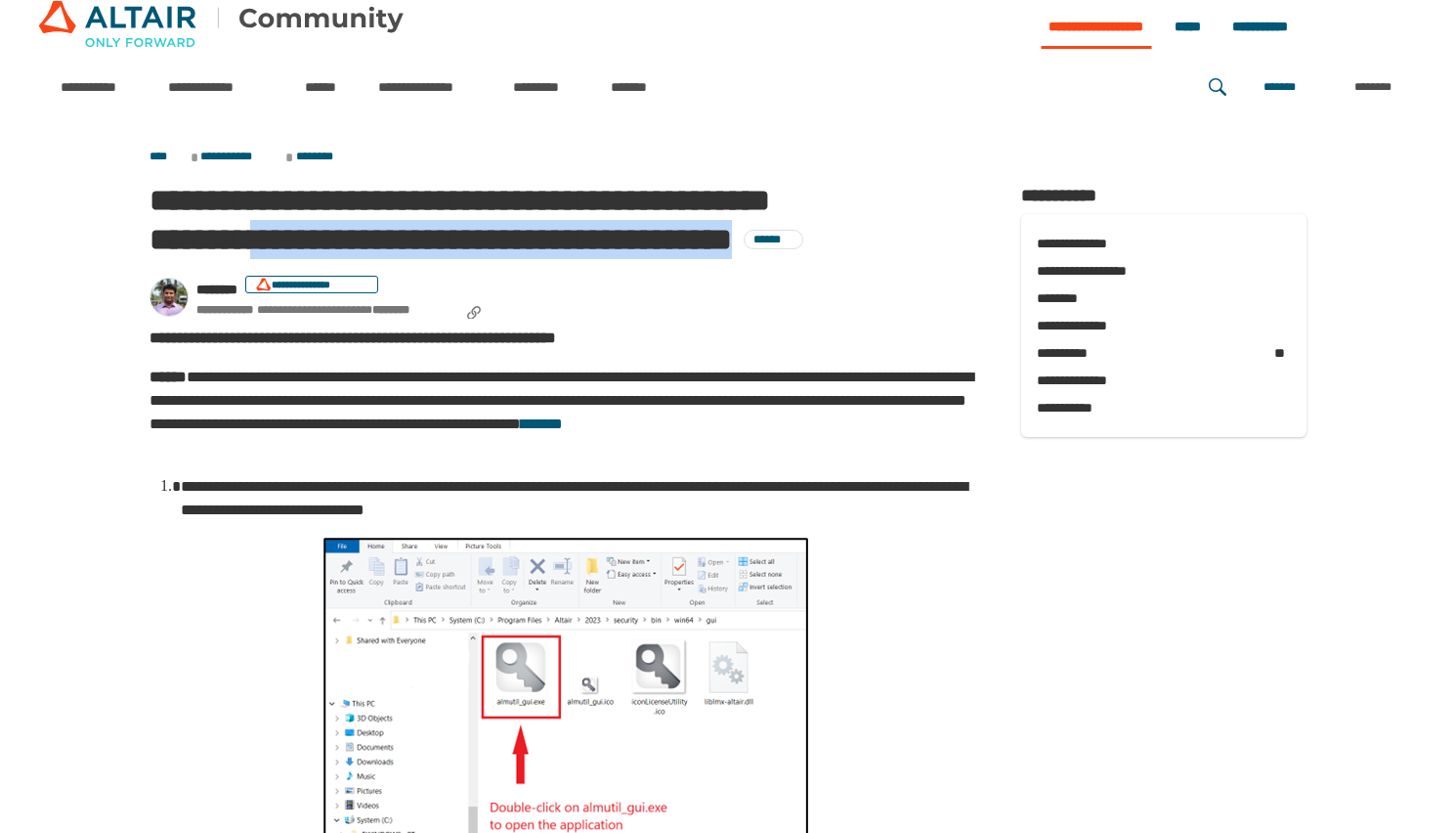 scroll, scrollTop: 97, scrollLeft: 0, axis: vertical 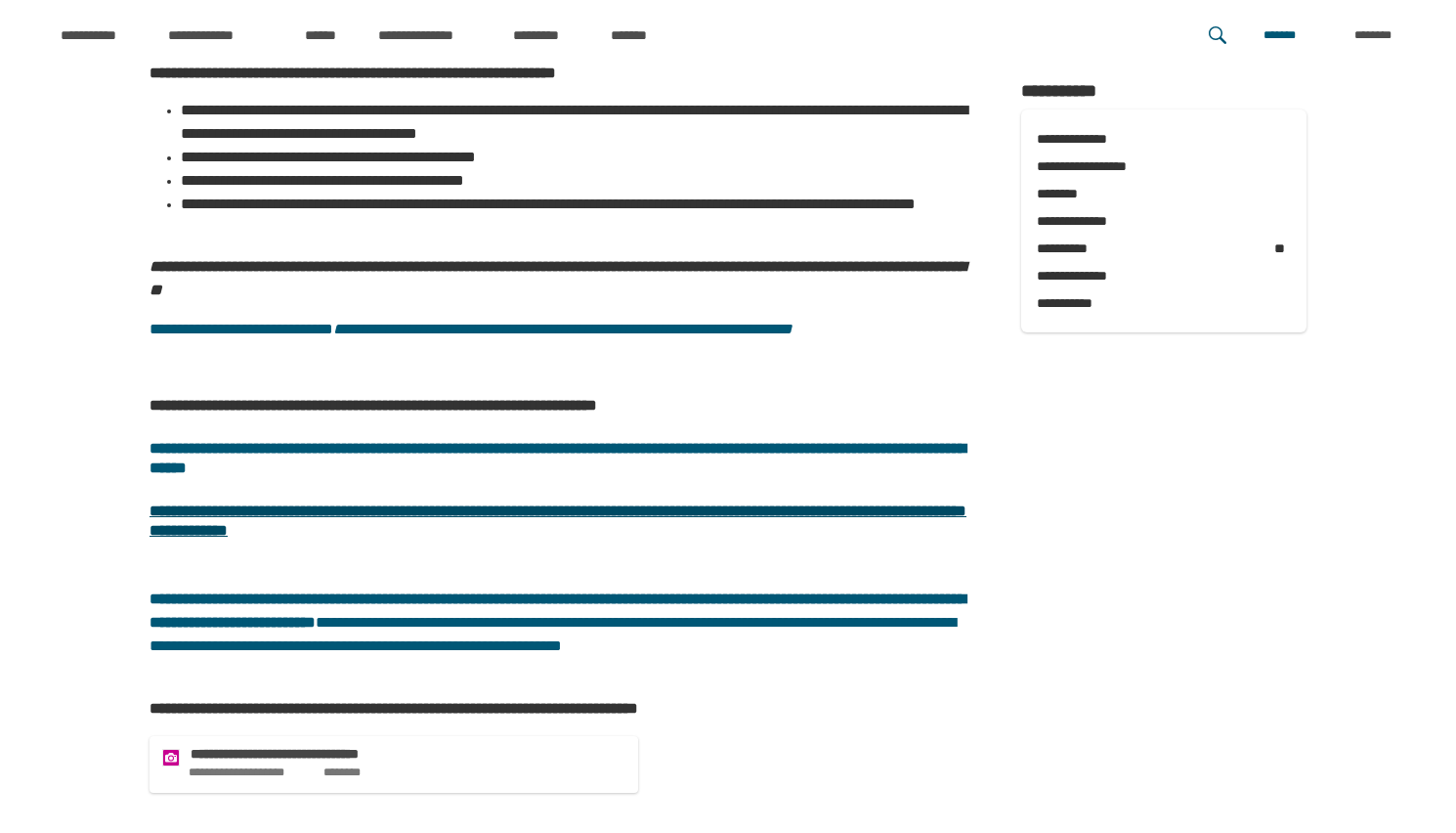 click on "**********" at bounding box center (558, 520) 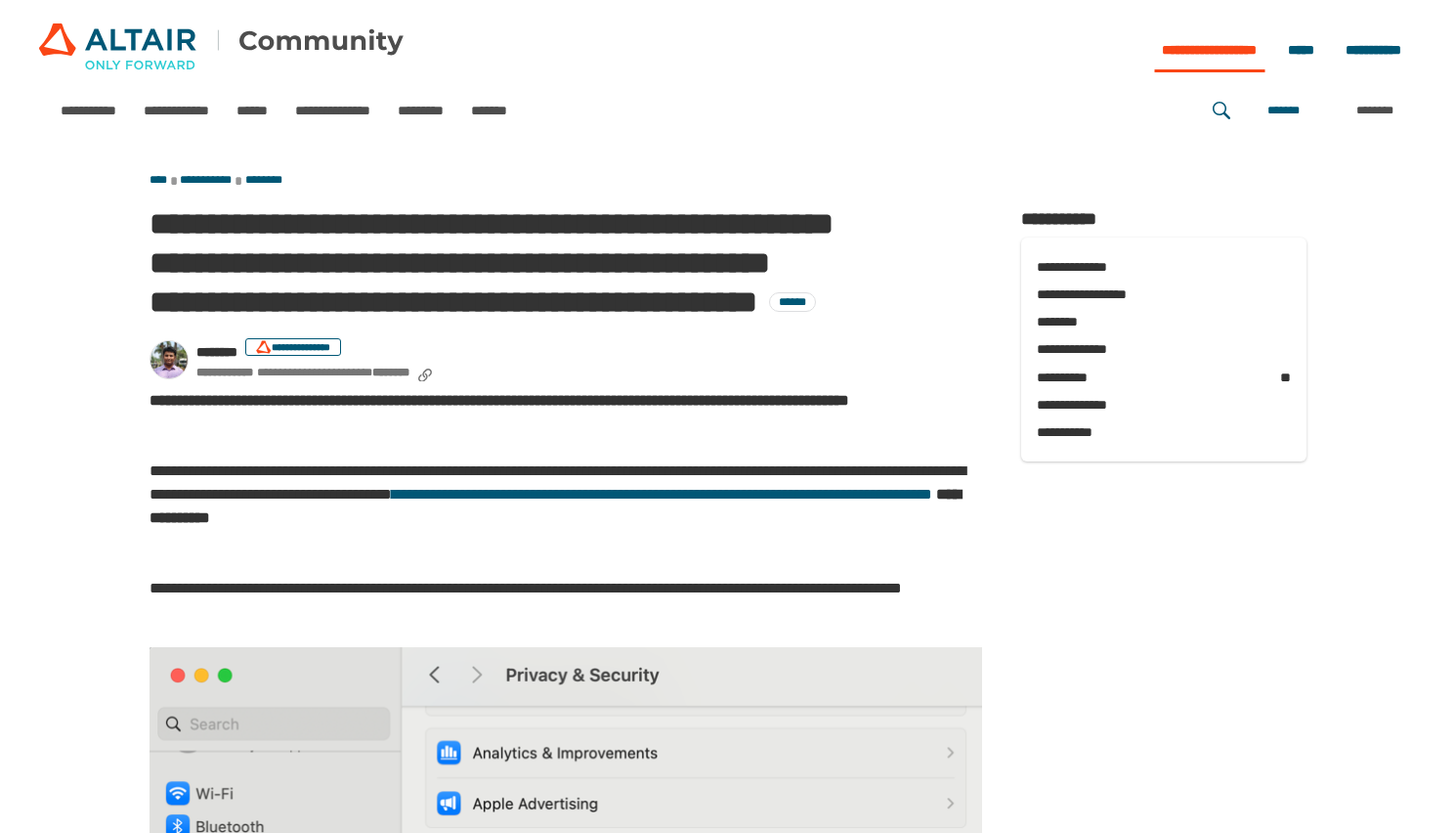scroll, scrollTop: 0, scrollLeft: 0, axis: both 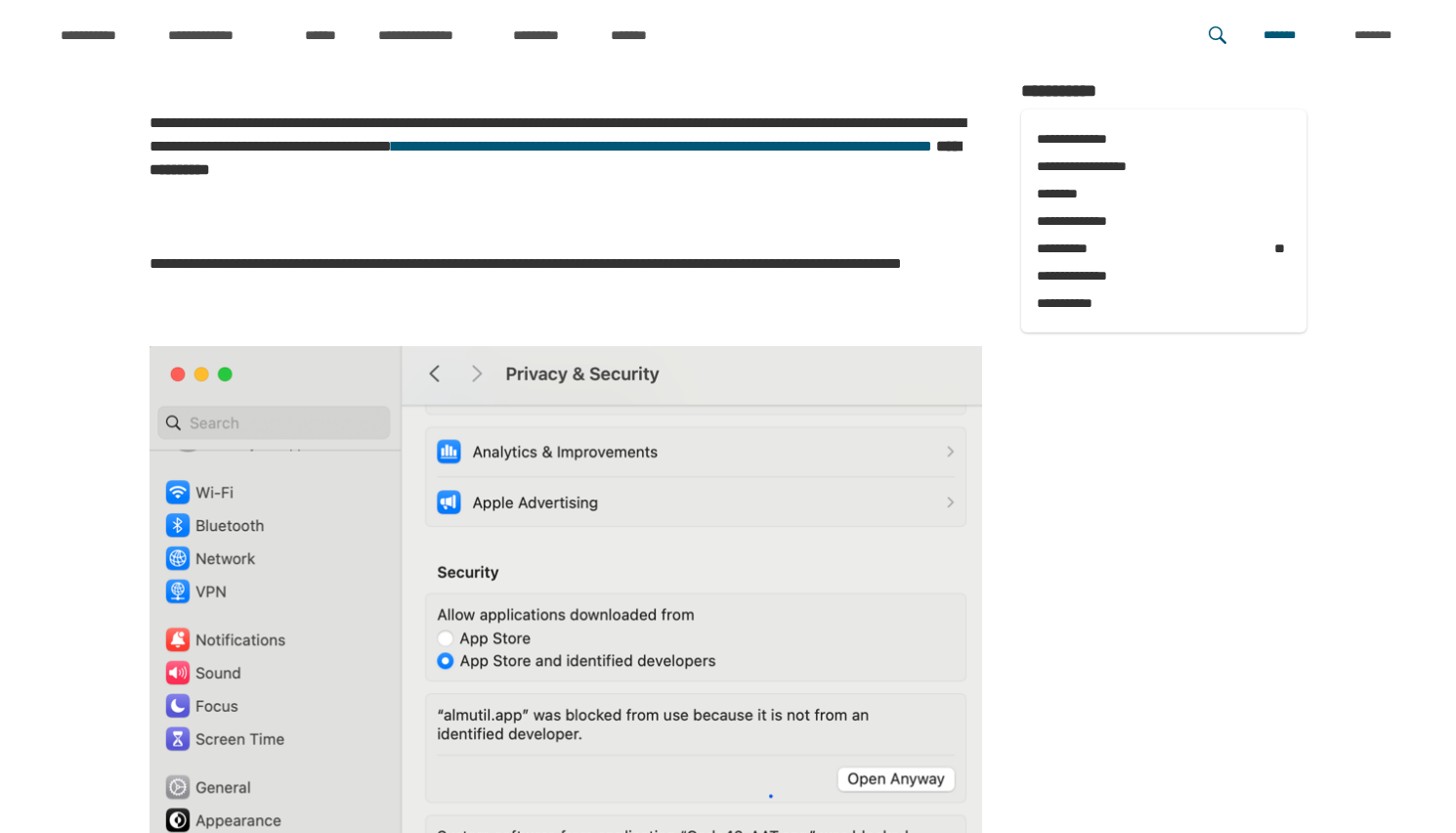 drag, startPoint x: 656, startPoint y: 166, endPoint x: 533, endPoint y: 216, distance: 132.77424 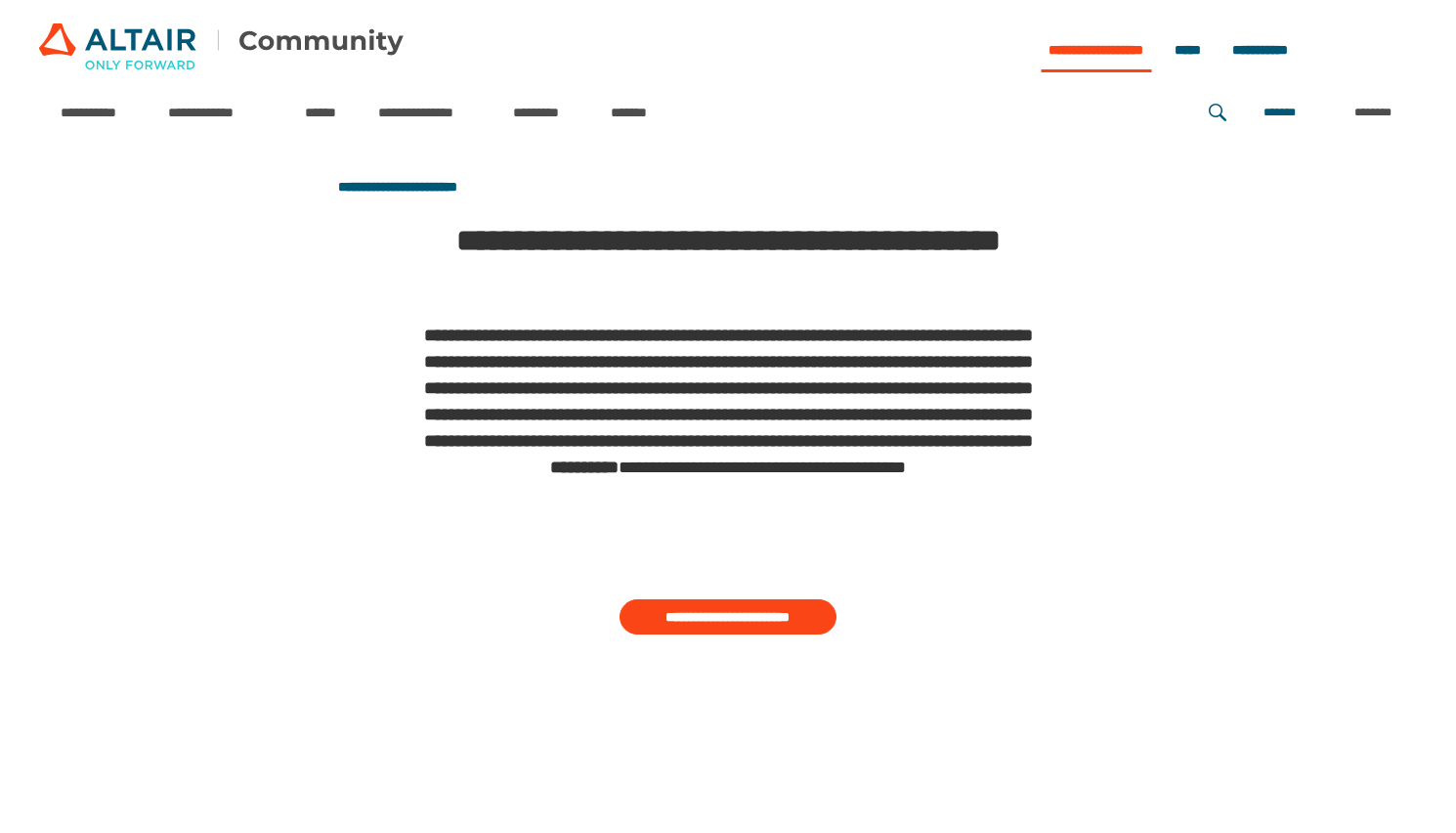 scroll, scrollTop: 0, scrollLeft: 0, axis: both 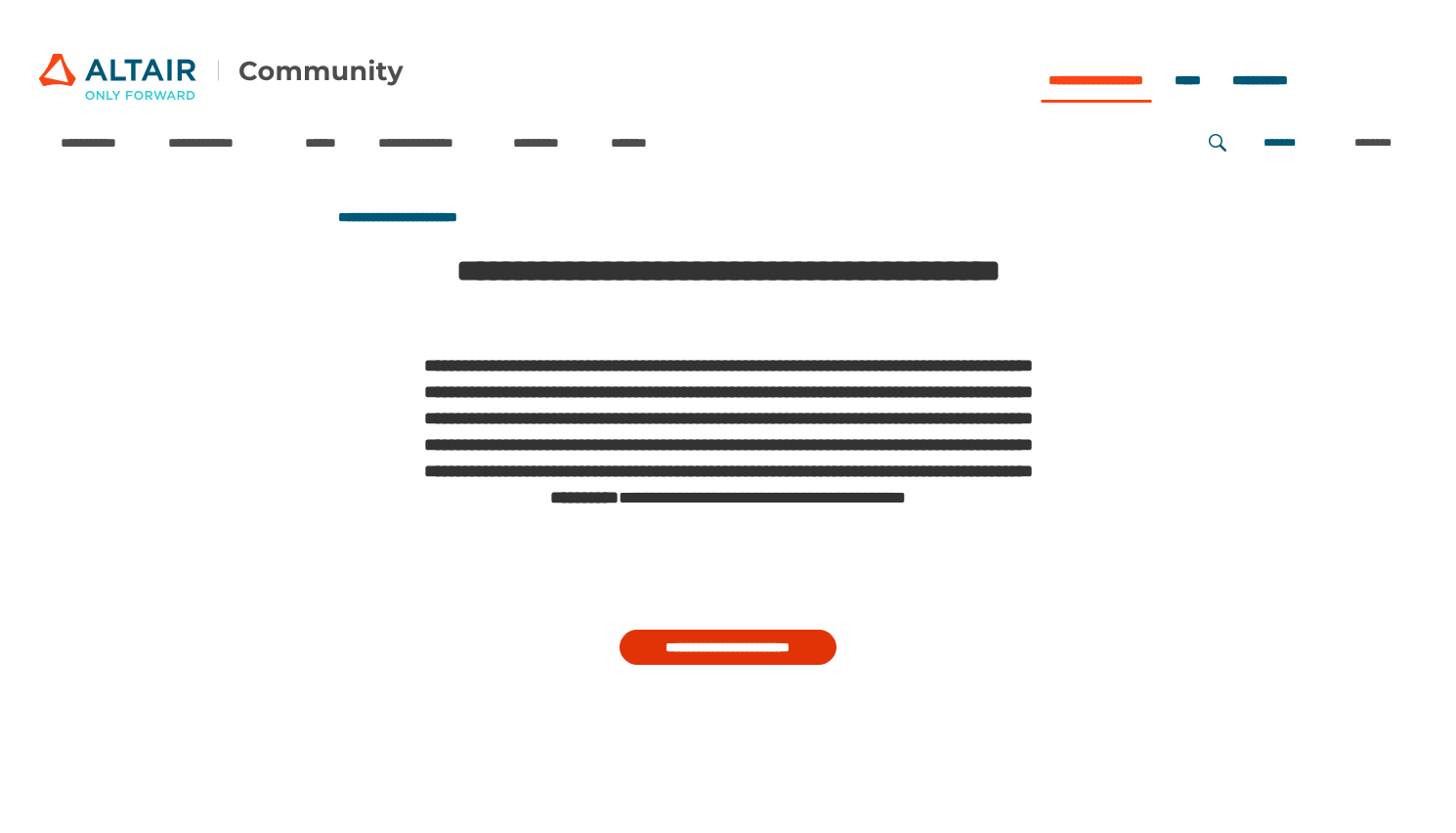 click on "**********" at bounding box center (728, 647) 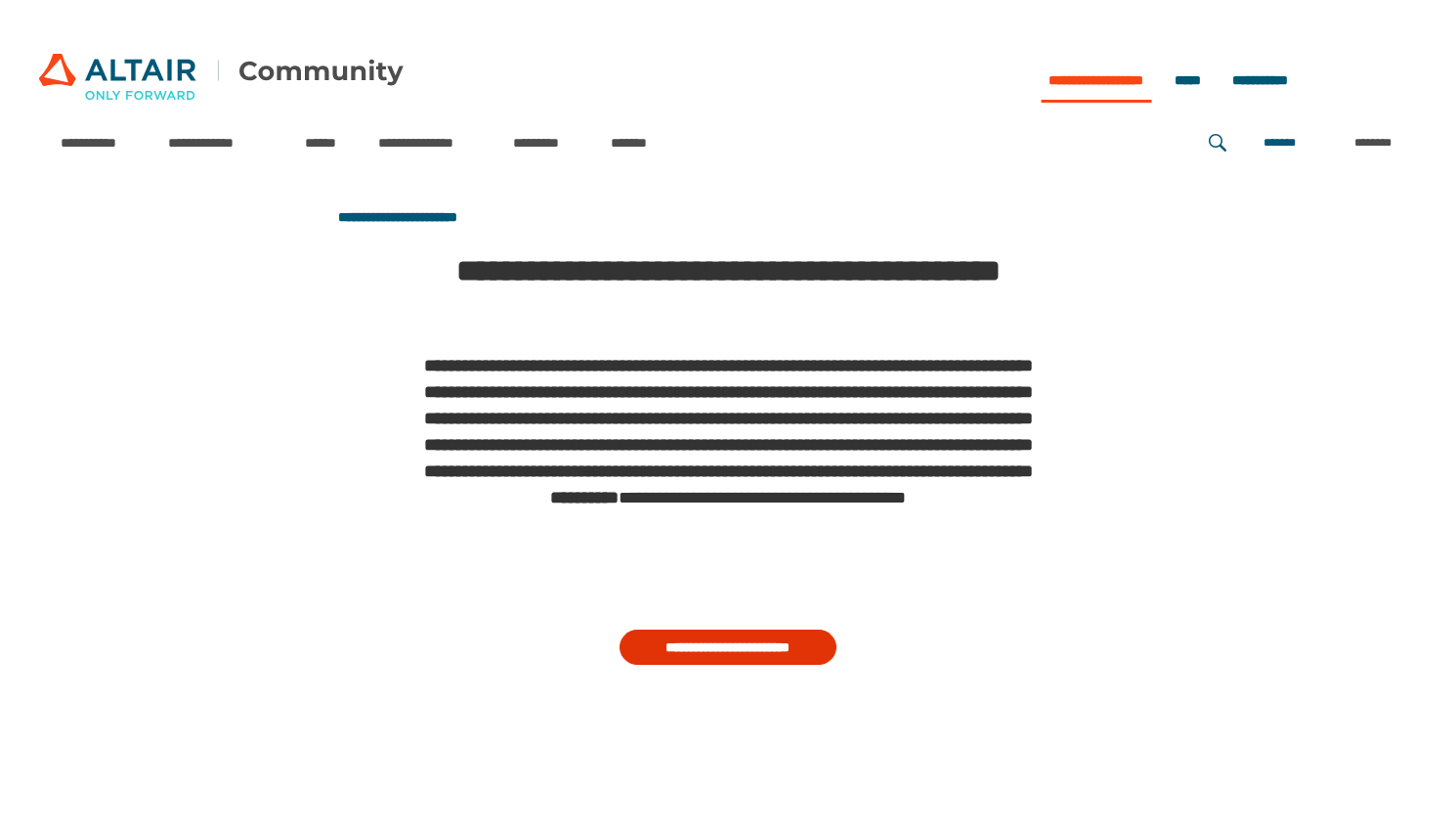 click on "**********" at bounding box center (728, 647) 